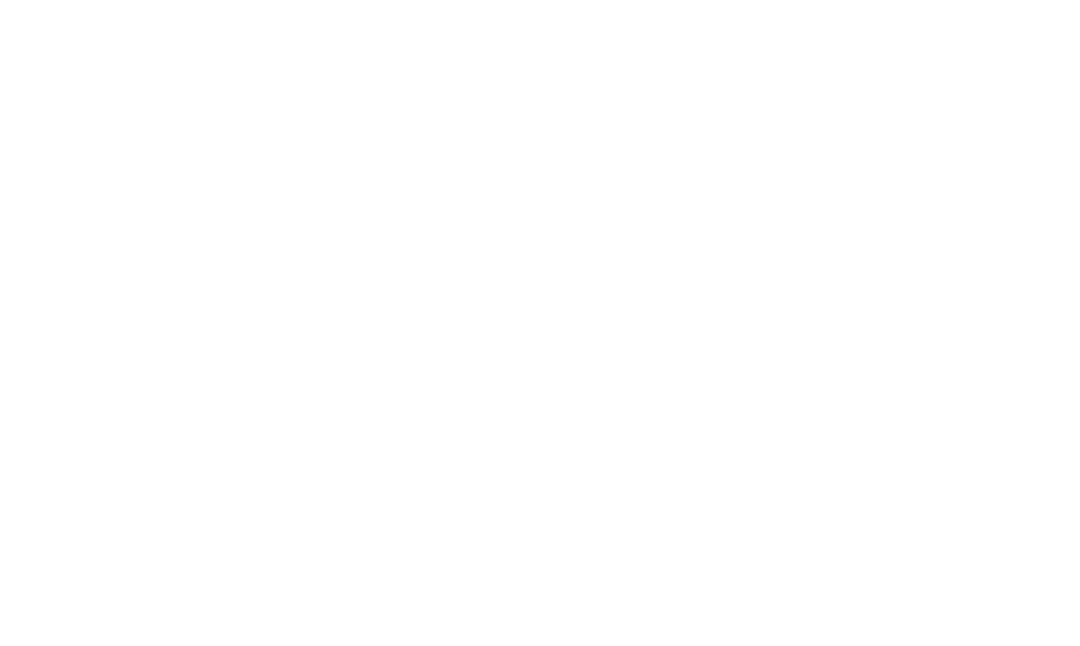 scroll, scrollTop: 0, scrollLeft: 0, axis: both 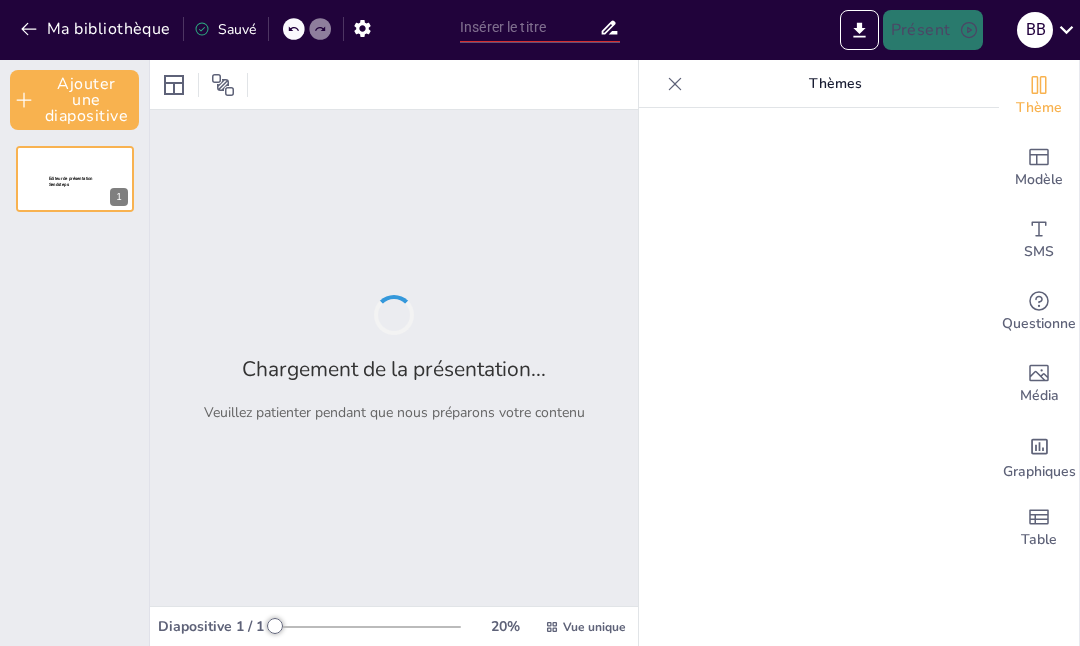 type on "Mise en Œuvre d'un Système d'Archivage Numérique : Bilan et Enseignements" 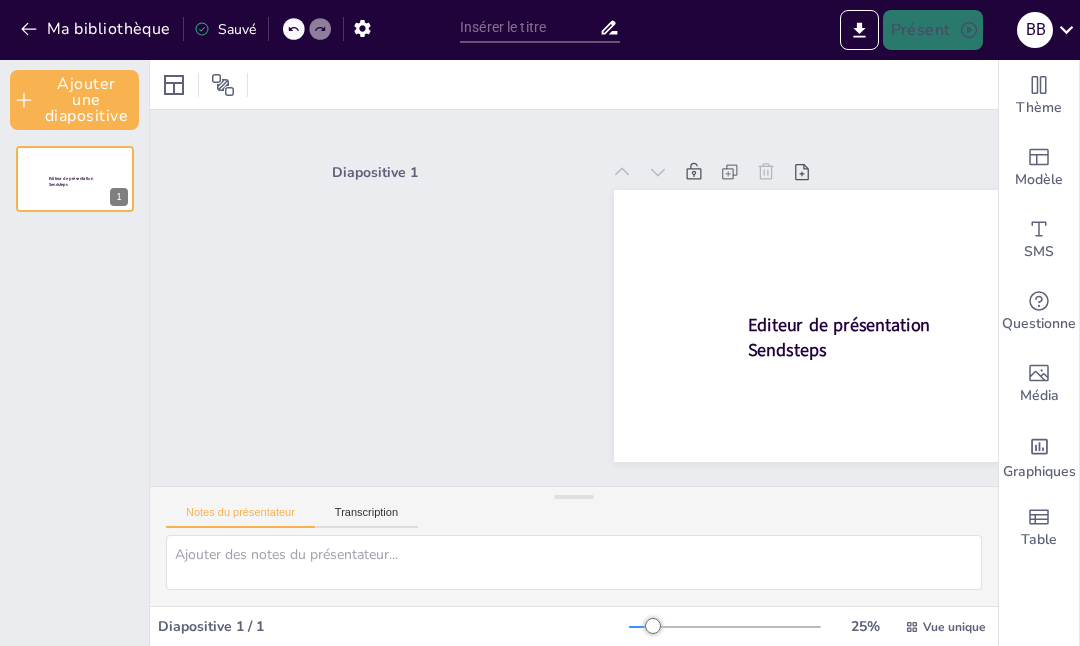 scroll, scrollTop: 67, scrollLeft: 0, axis: vertical 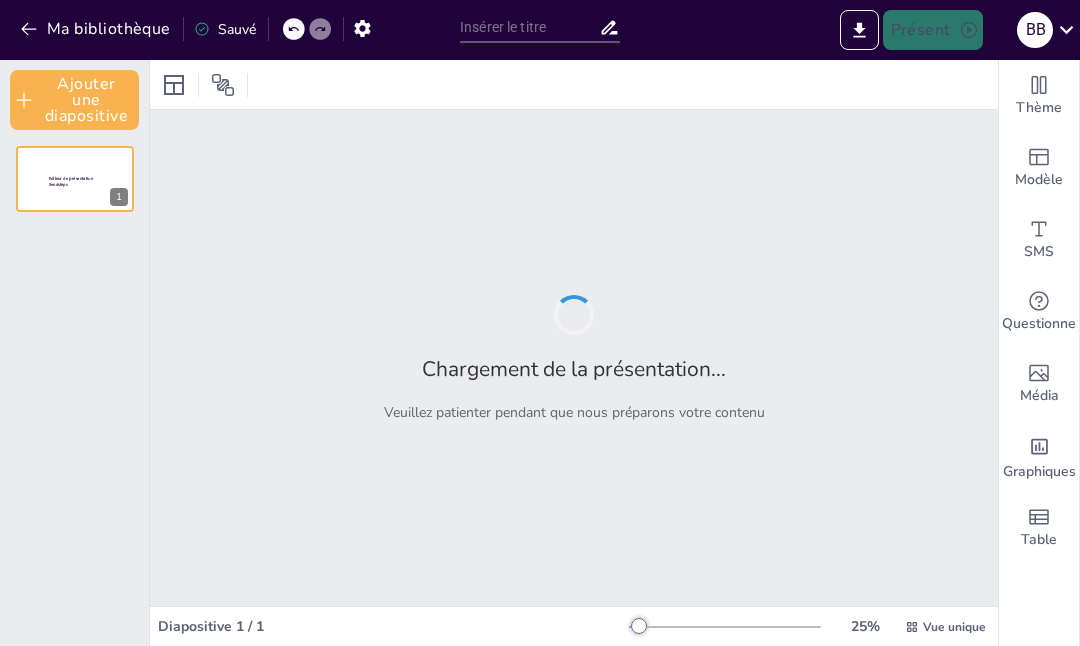 type on "Mise en Œuvre d'un Système d'Archivage Numérique : Bilan et Enseignements" 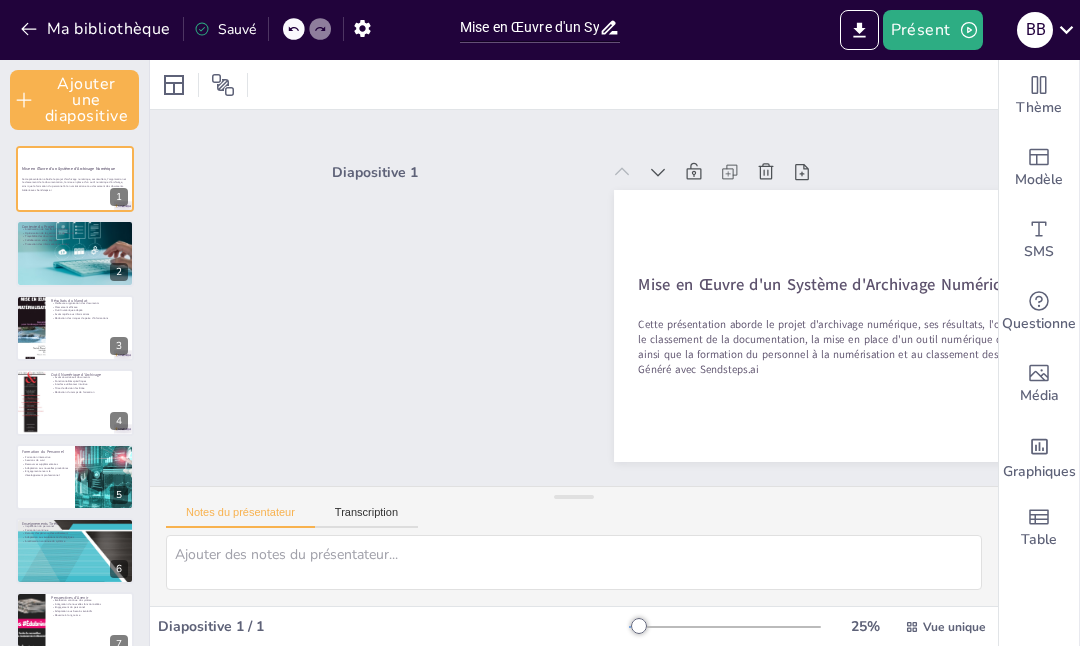 click at bounding box center [75, 253] 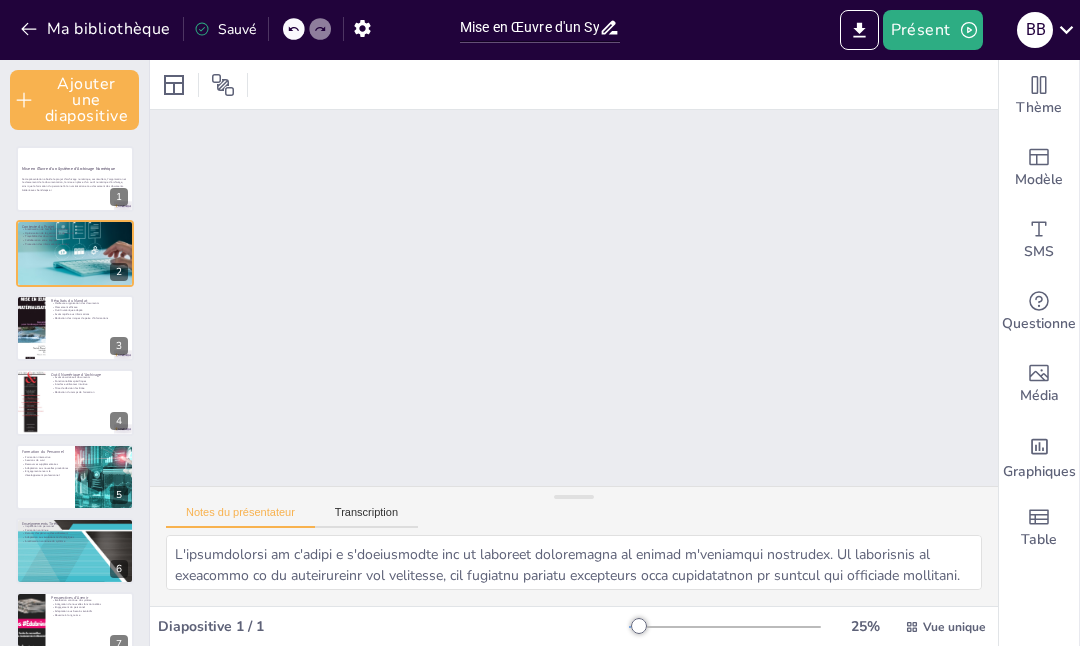 click on "Protection des informations sensibles" at bounding box center [75, 243] 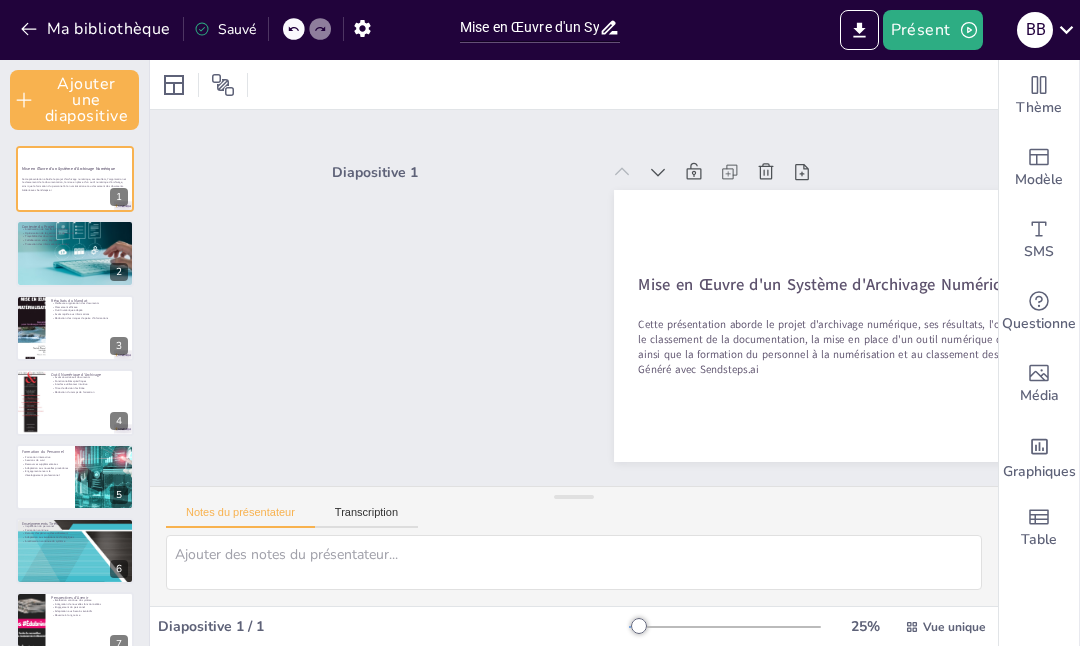 click on "Cette présentation aborde le projet d'archivage numérique, ses résultats, l'organisation et le classement de la documentation, la mise en place d'un outil numérique d'archivage, ainsi que la formation du personnel à la numérisation et au classement des documents." at bounding box center [75, 182] 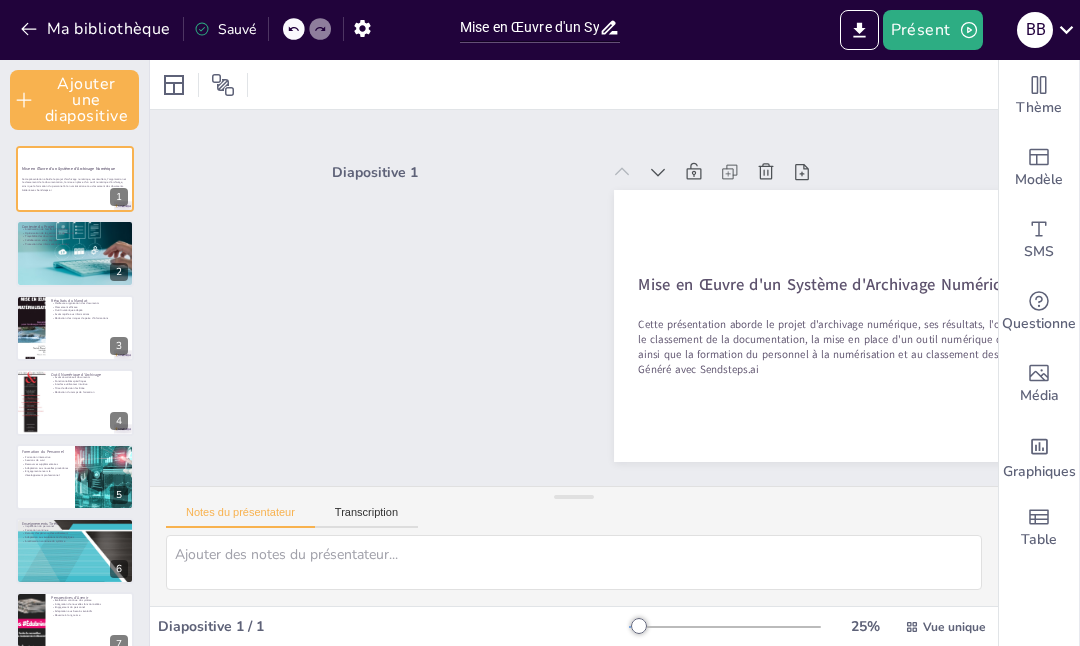 click on "Protection des informations sensibles" at bounding box center [75, 243] 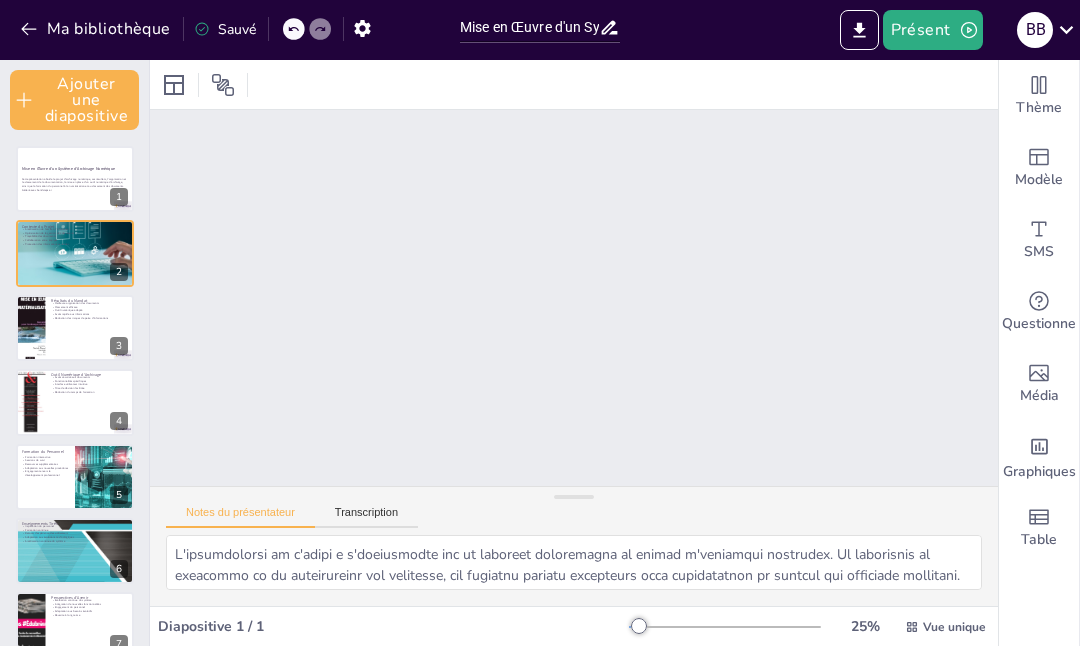 click on "Protection des informations sensibles" at bounding box center [75, 243] 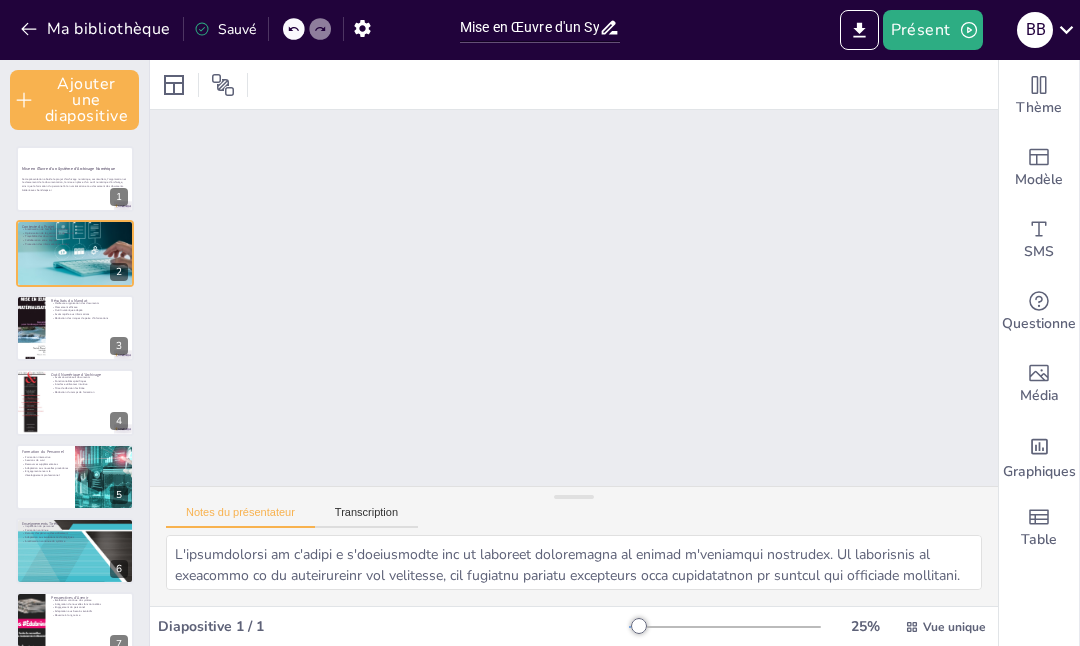 click at bounding box center [75, 253] 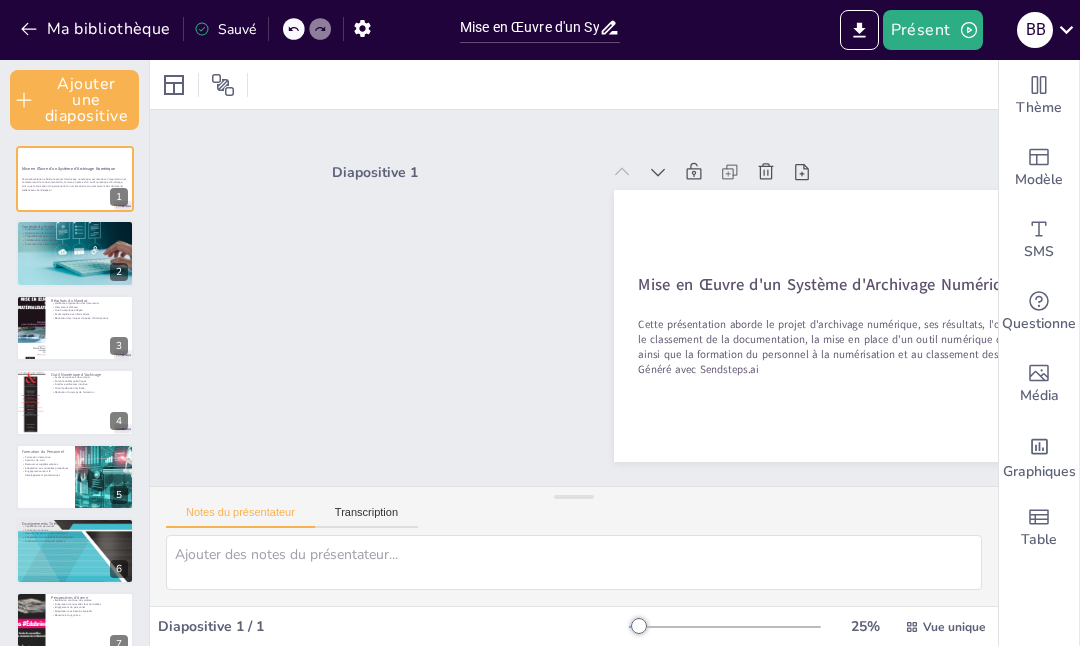 click on "Cette présentation aborde le projet d'archivage numérique, ses résultats, l'organisation et le classement de la documentation, la mise en place d'un outil numérique d'archivage, ainsi que la formation du personnel à la numérisation et au classement des documents." at bounding box center (75, 182) 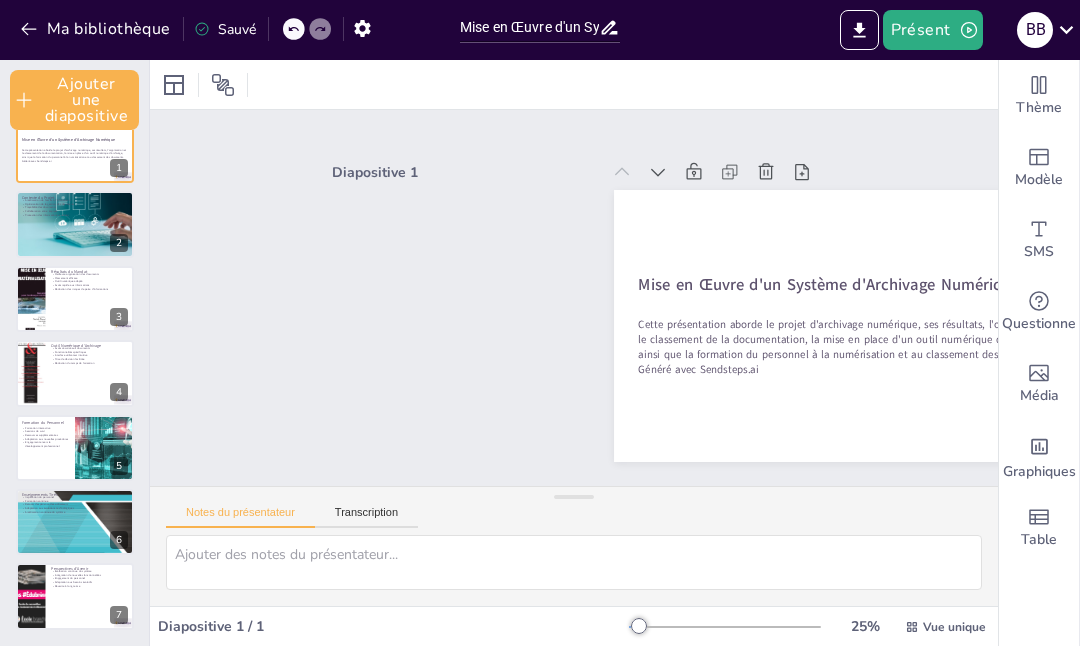 scroll, scrollTop: 13, scrollLeft: 0, axis: vertical 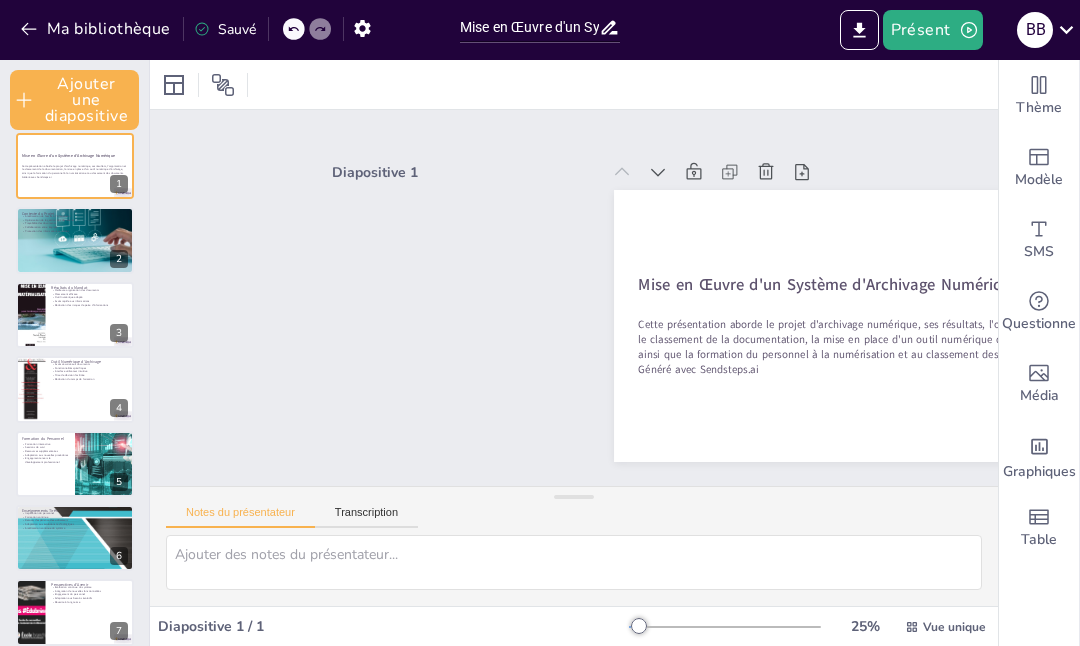 click at bounding box center (859, 30) 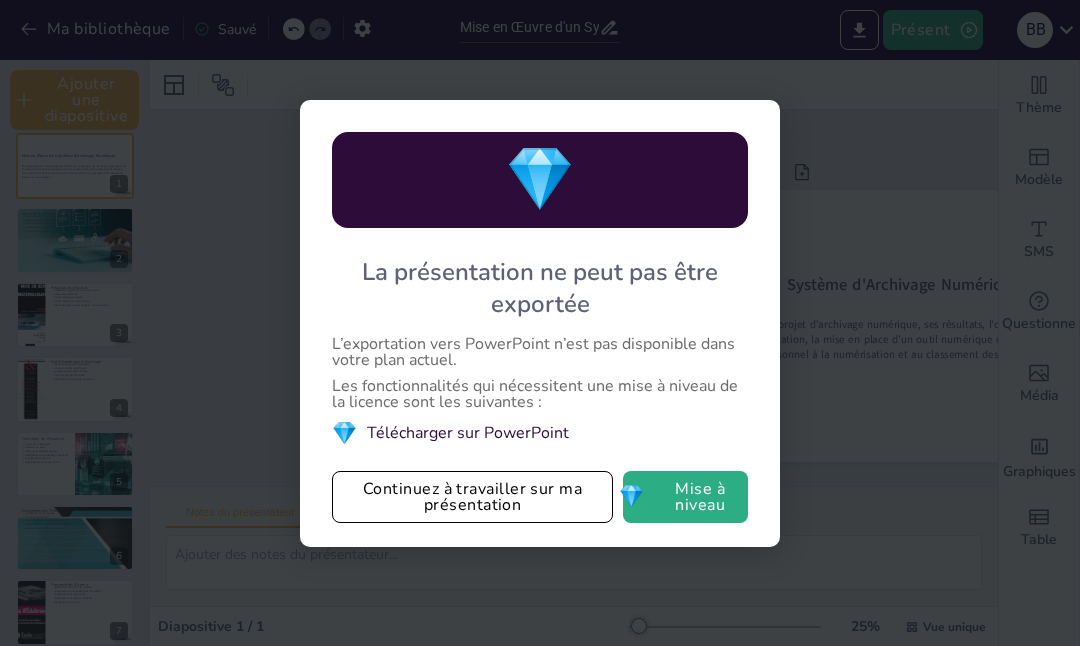 click on "Continuez à travailler sur ma présentation" at bounding box center [472, 497] 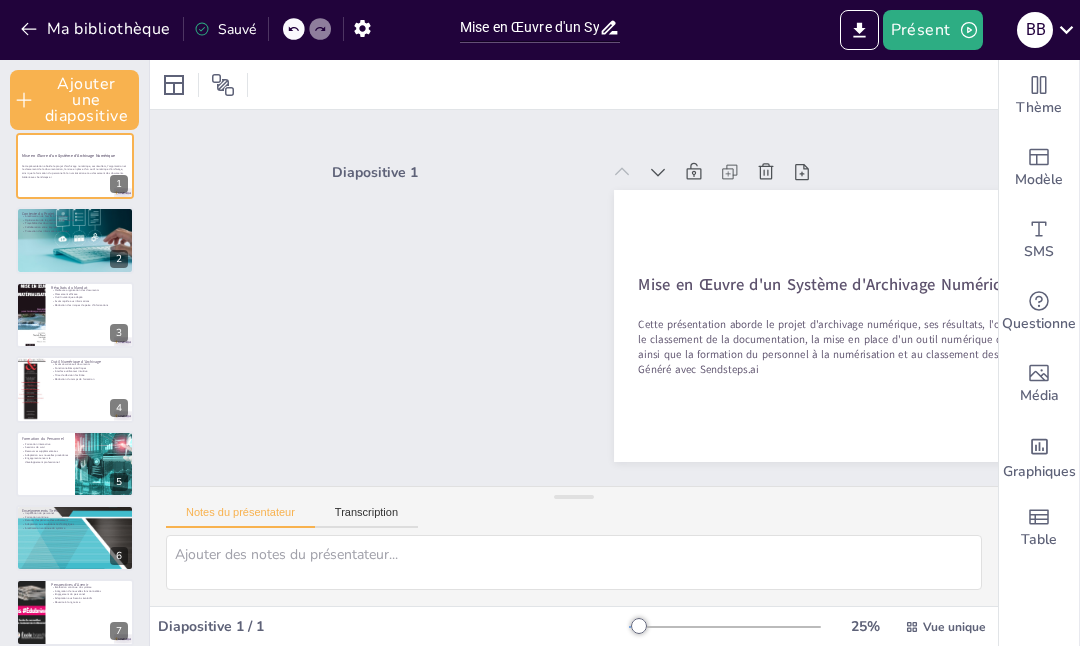 click 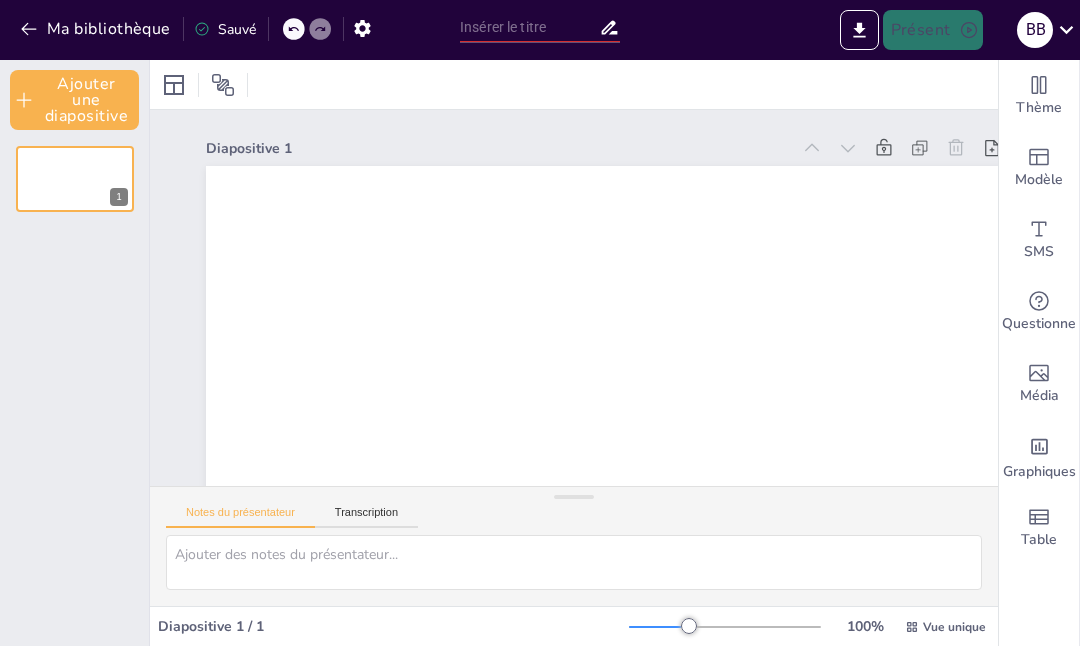 scroll, scrollTop: -4, scrollLeft: 0, axis: vertical 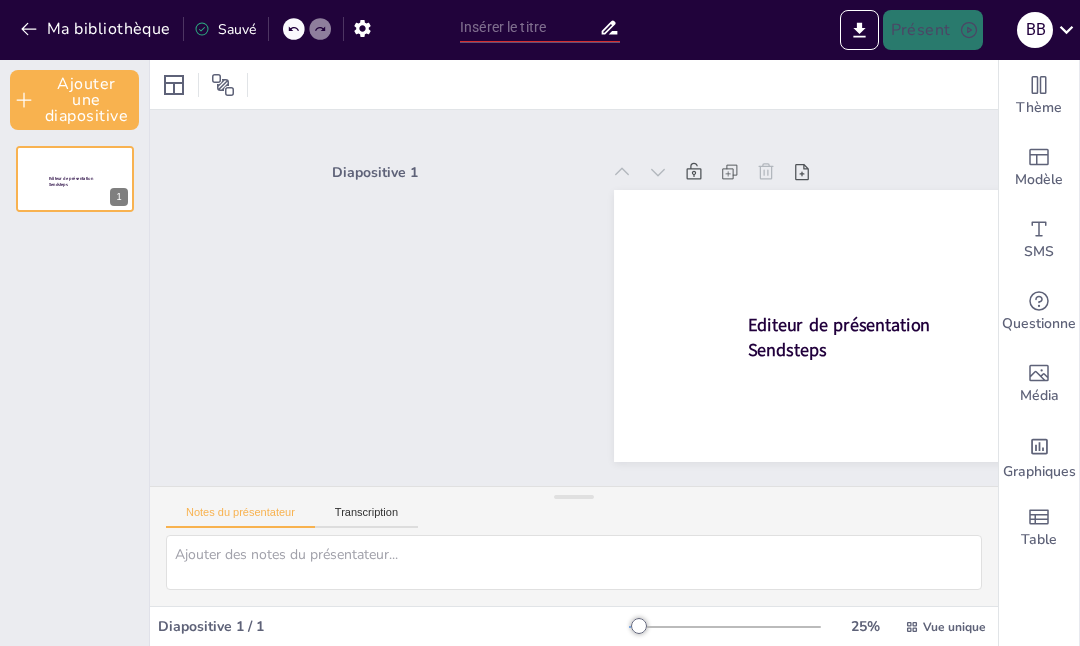 type on "Mise en Œuvre d'un Système d'Archivage Numérique : Bilan et Enseignements" 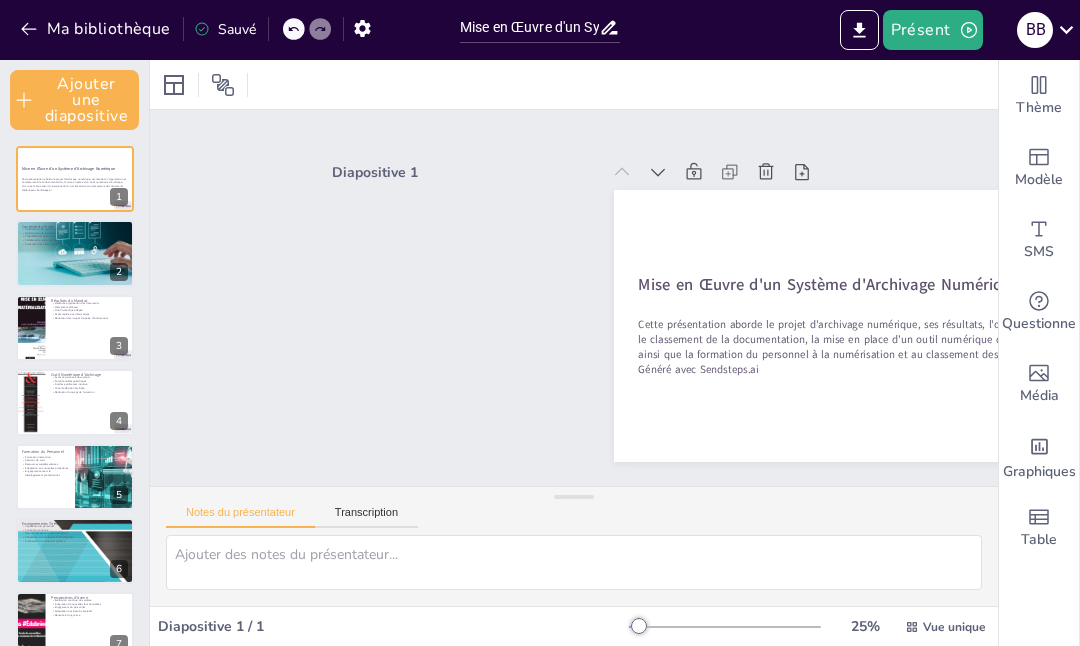 click at bounding box center [75, 253] 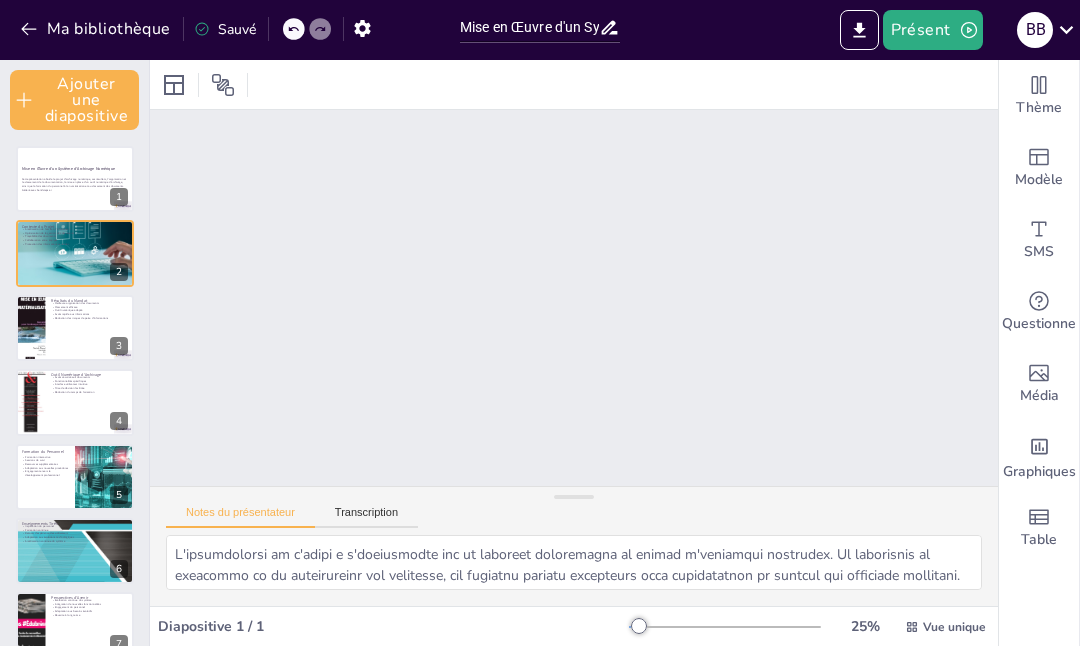 click at bounding box center [75, 253] 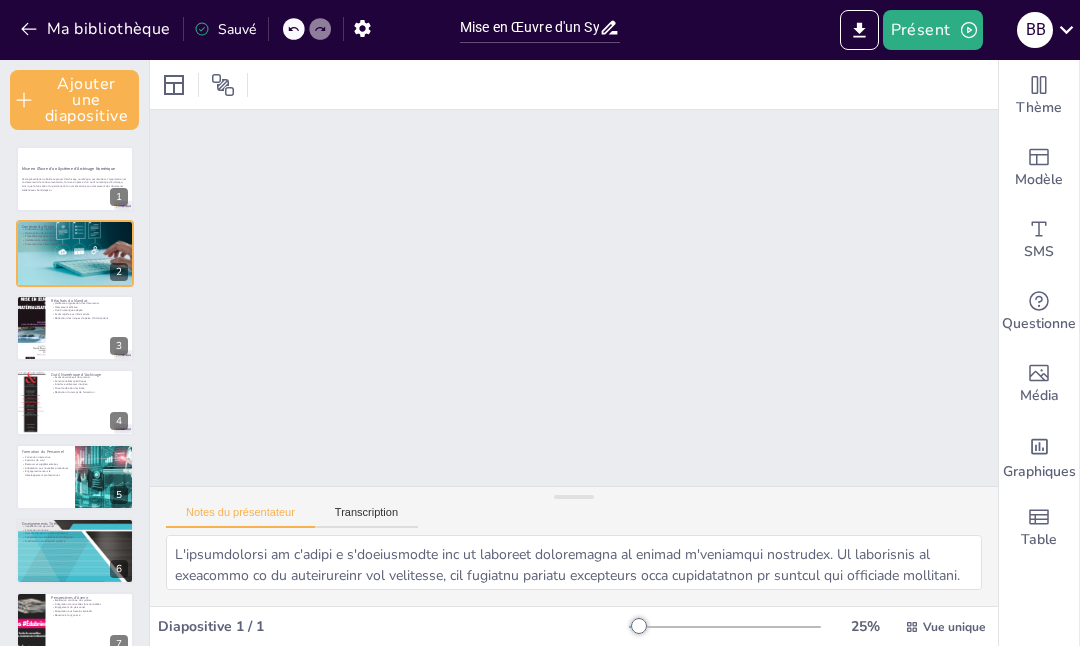 click at bounding box center [75, 328] 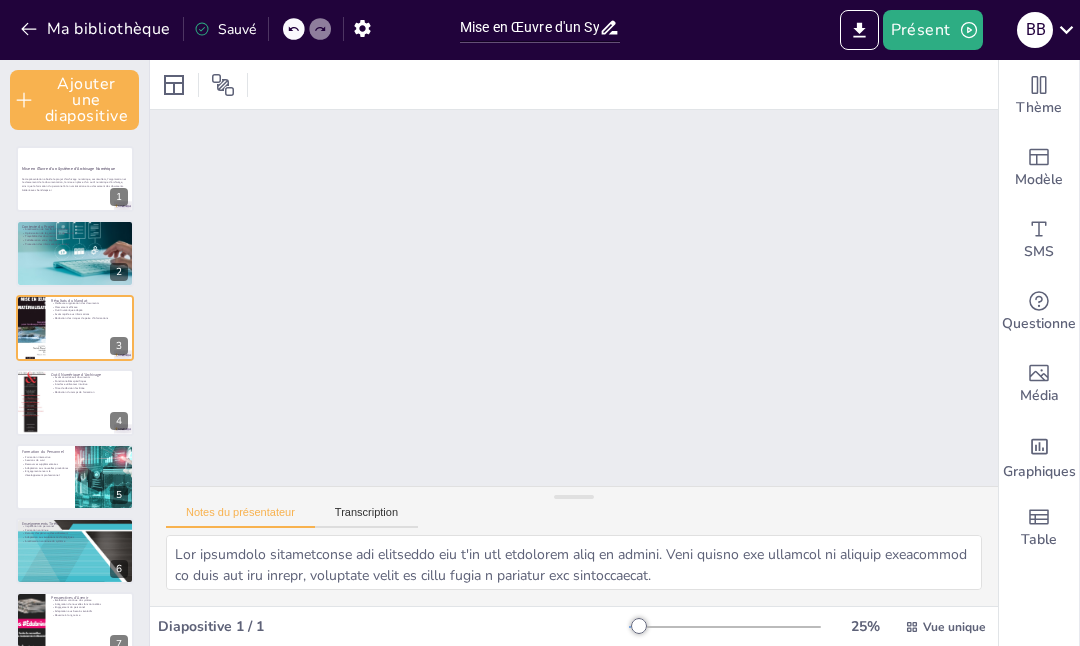 click at bounding box center (75, 328) 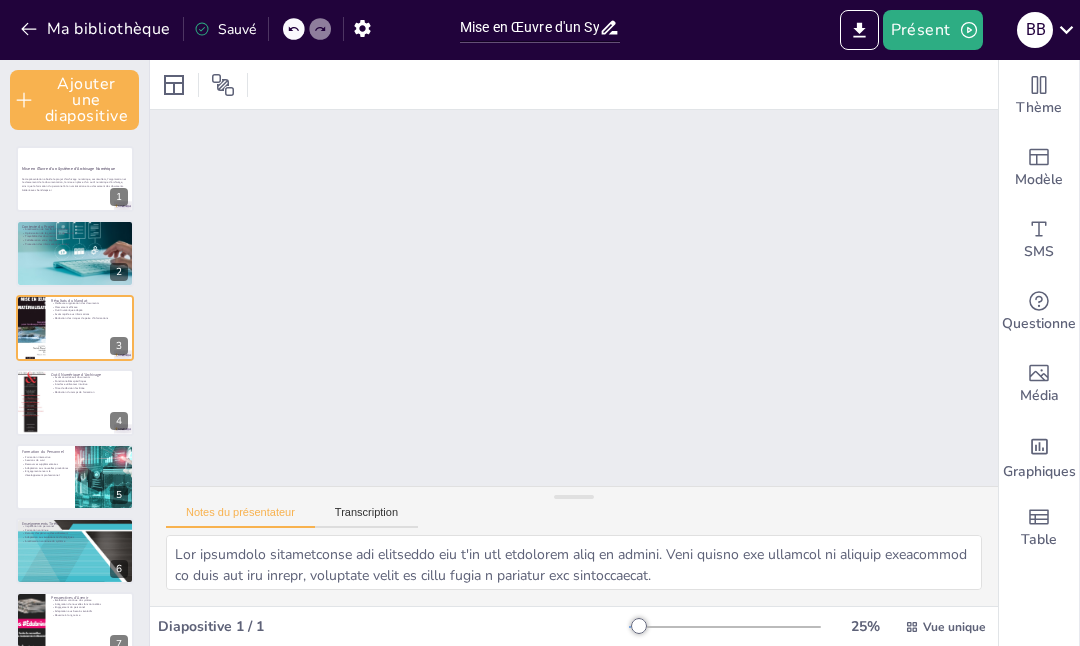 click at bounding box center [75, 328] 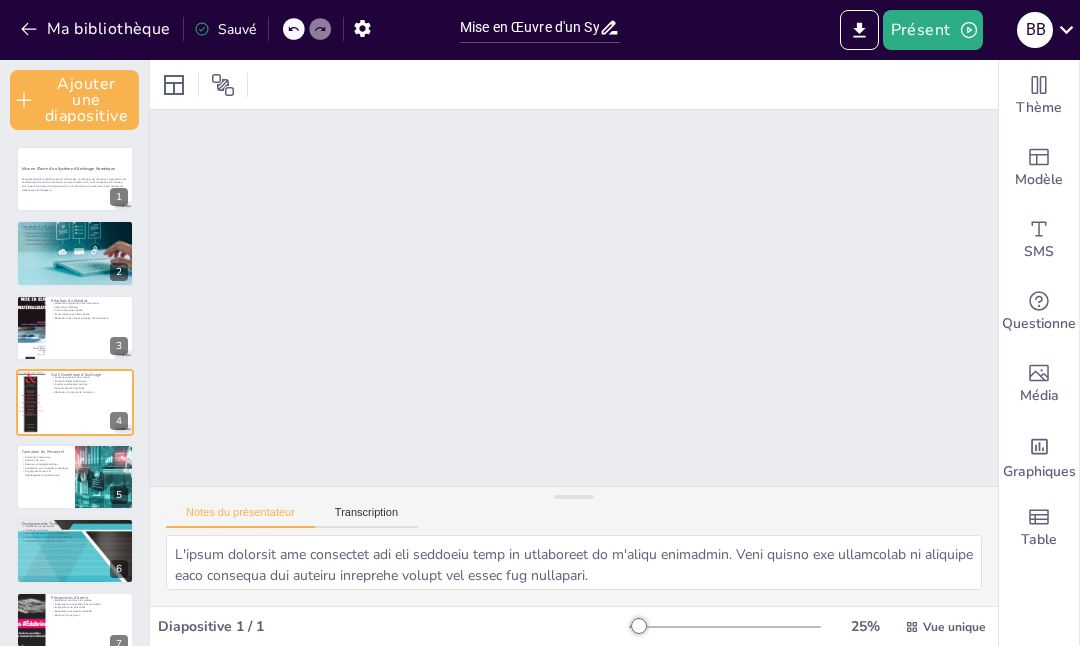 scroll, scrollTop: 6, scrollLeft: 0, axis: vertical 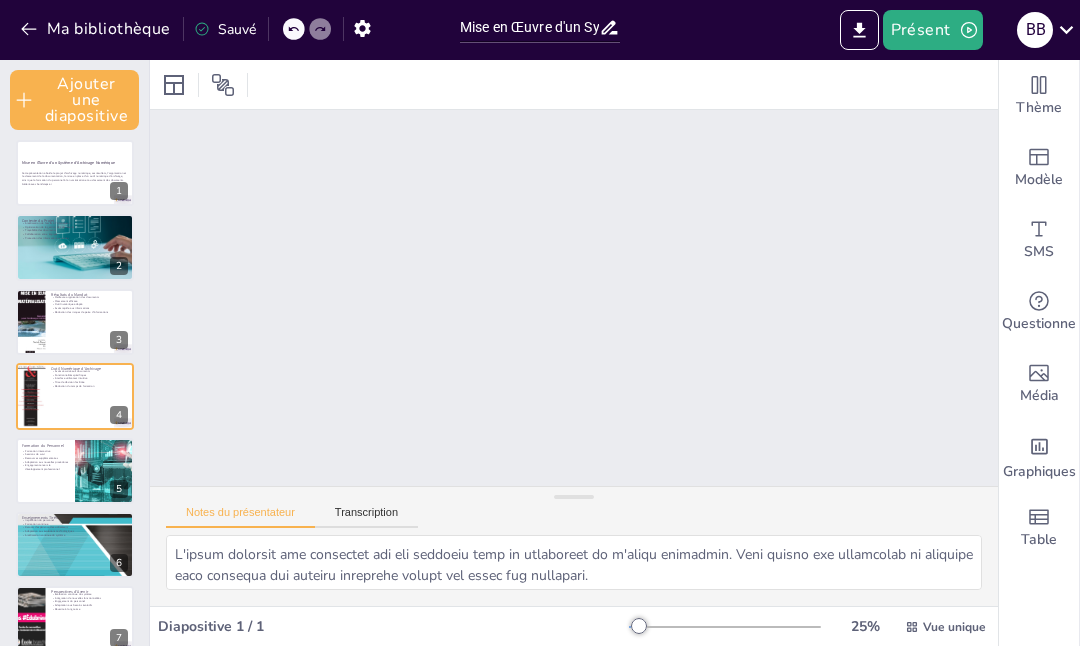 click on "Cette présentation aborde le projet d'archivage numérique, ses résultats, l'organisation et le classement de la documentation, la mise en place d'un outil numérique d'archivage, ainsi que la formation du personnel à la numérisation et au classement des documents. Généré avec Sendsteps.ai" at bounding box center [75, 178] 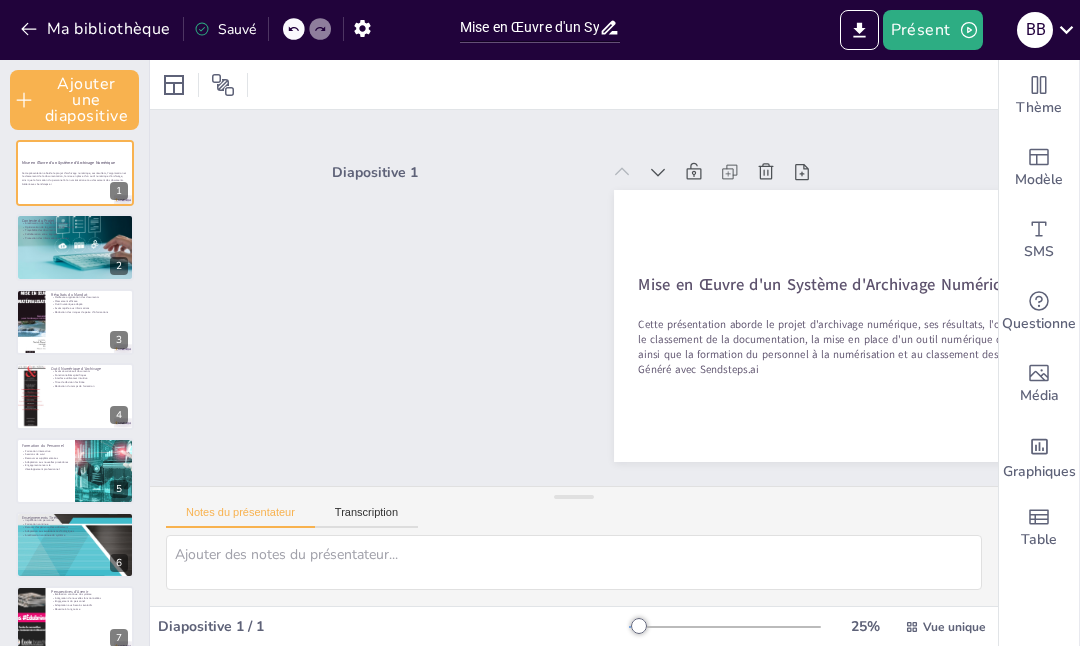 click on "Mise en Œuvre d'un Système d'Archivage Numérique" at bounding box center (68, 162) 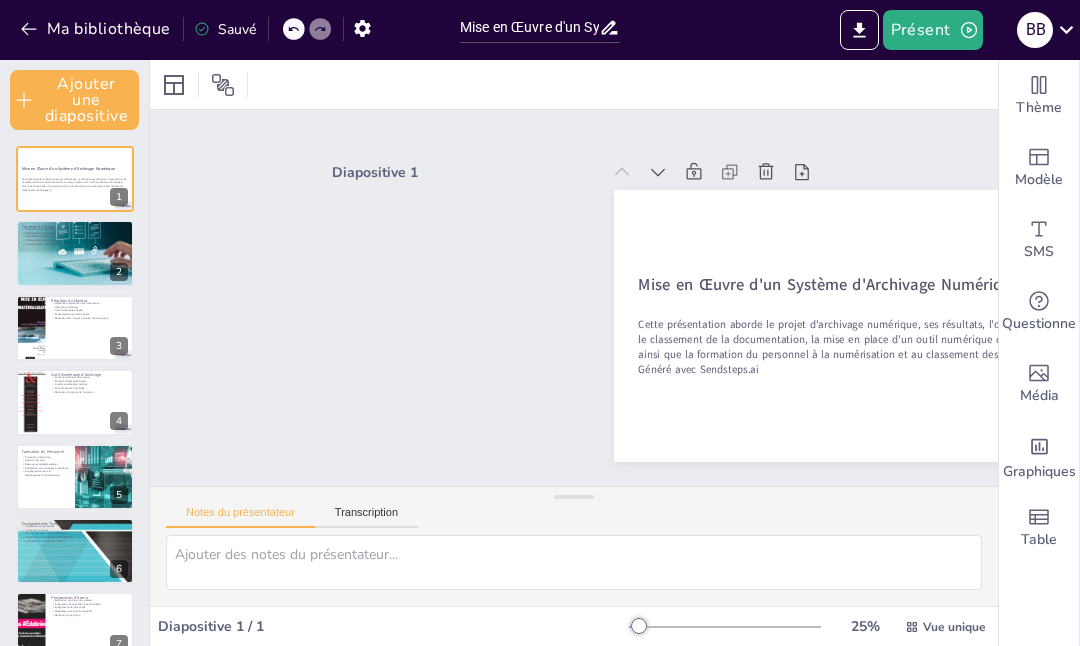 click 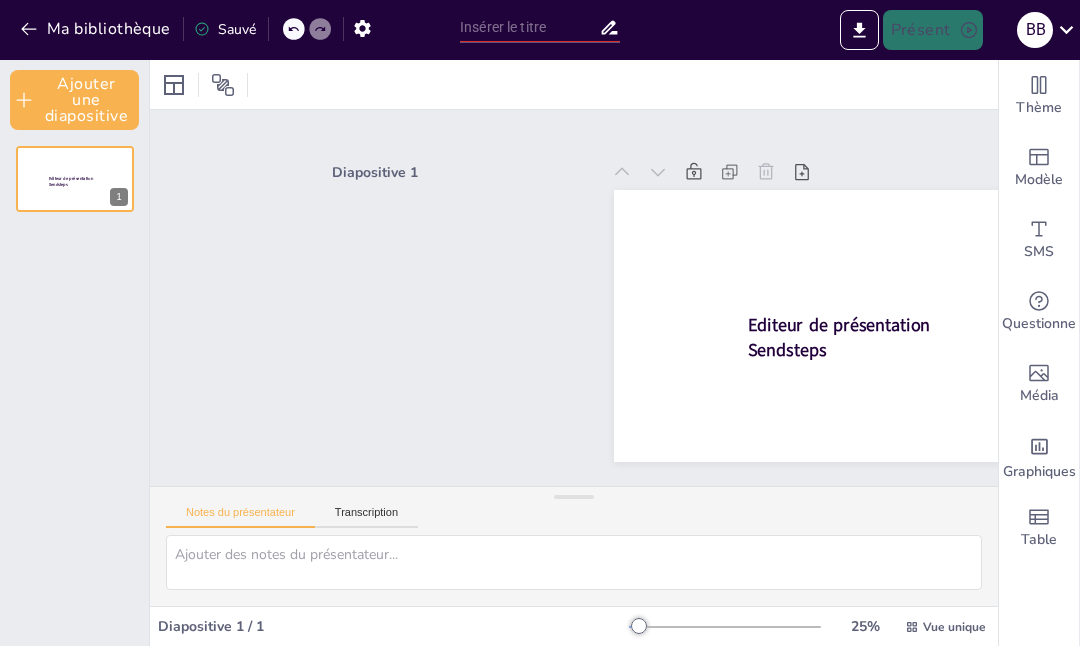 scroll, scrollTop: 0, scrollLeft: 0, axis: both 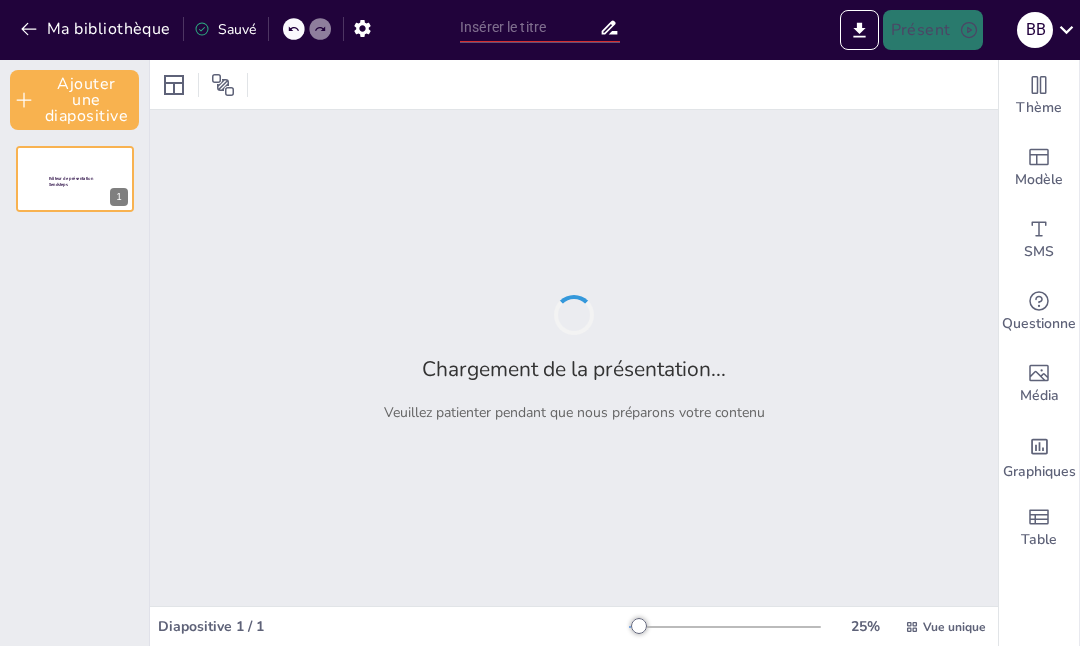 type on "Mise en Œuvre d'un Système d'Archivage Numérique : Bilan et Enseignements" 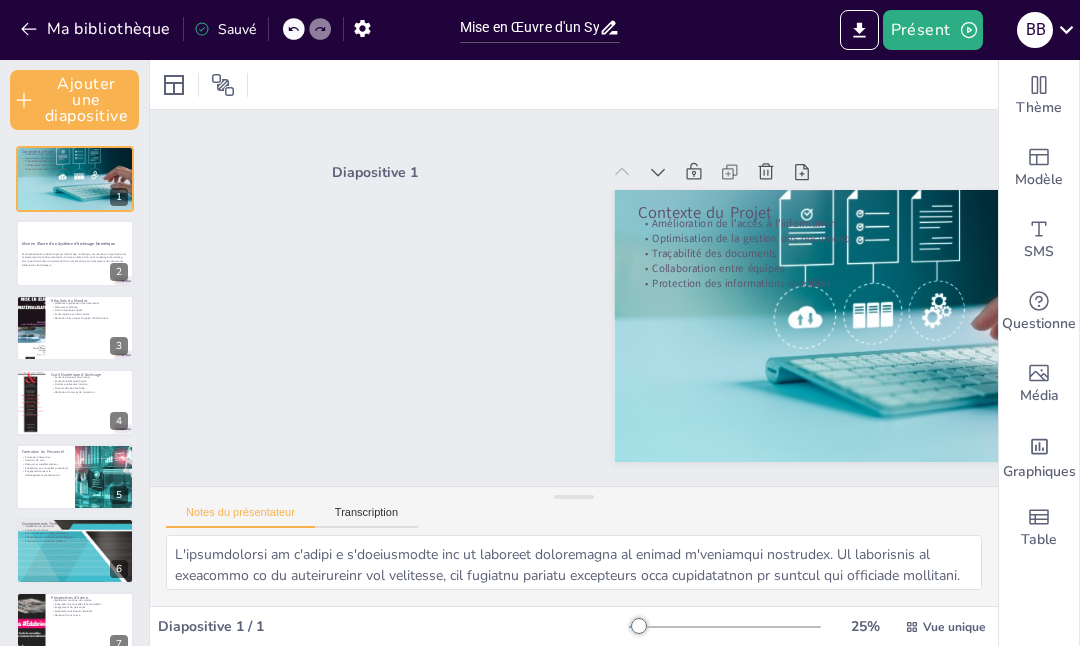 click on "Cette présentation aborde le projet d'archivage numérique, ses résultats, l'organisation et le classement de la documentation, la mise en place d'un outil numérique d'archivage, ainsi que la formation du personnel à la numérisation et au classement des documents. Généré avec Sendsteps.ai" at bounding box center [75, 259] 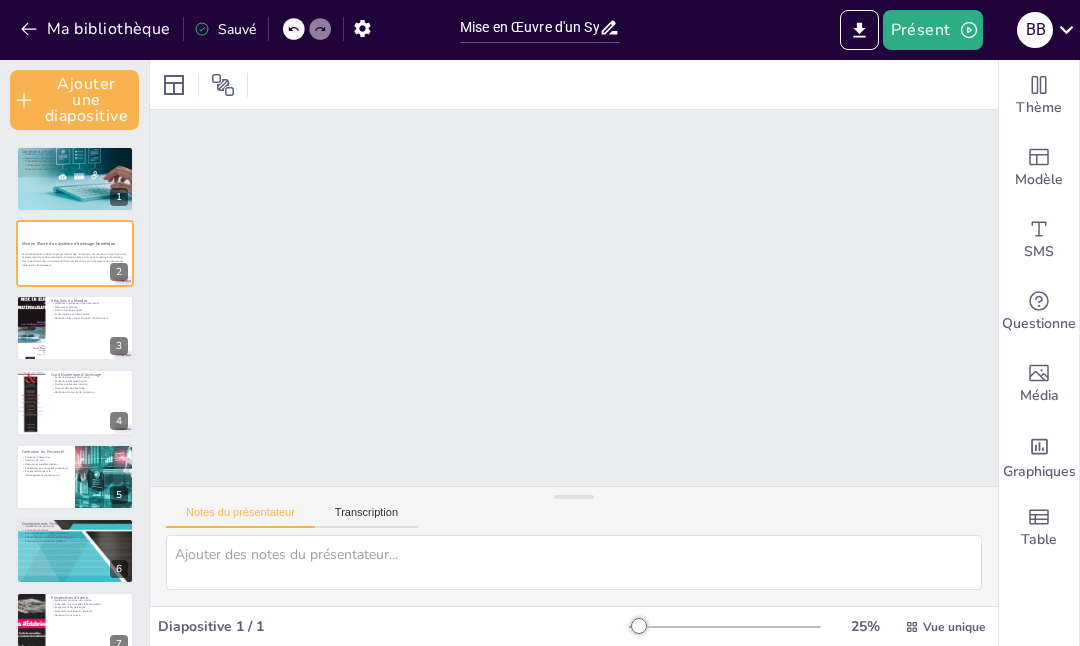 click on "Cette présentation aborde le projet d'archivage numérique, ses résultats, l'organisation et le classement de la documentation, la mise en place d'un outil numérique d'archivage, ainsi que la formation du personnel à la numérisation et au classement des documents. Généré avec Sendsteps.ai" at bounding box center [75, 259] 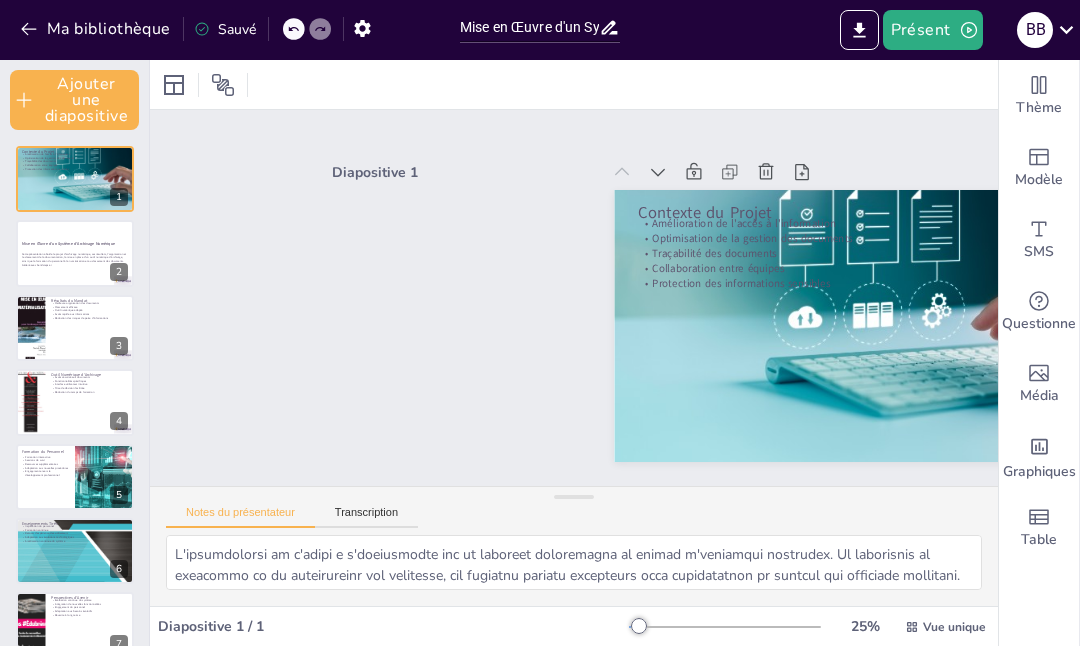 click at bounding box center [75, 179] 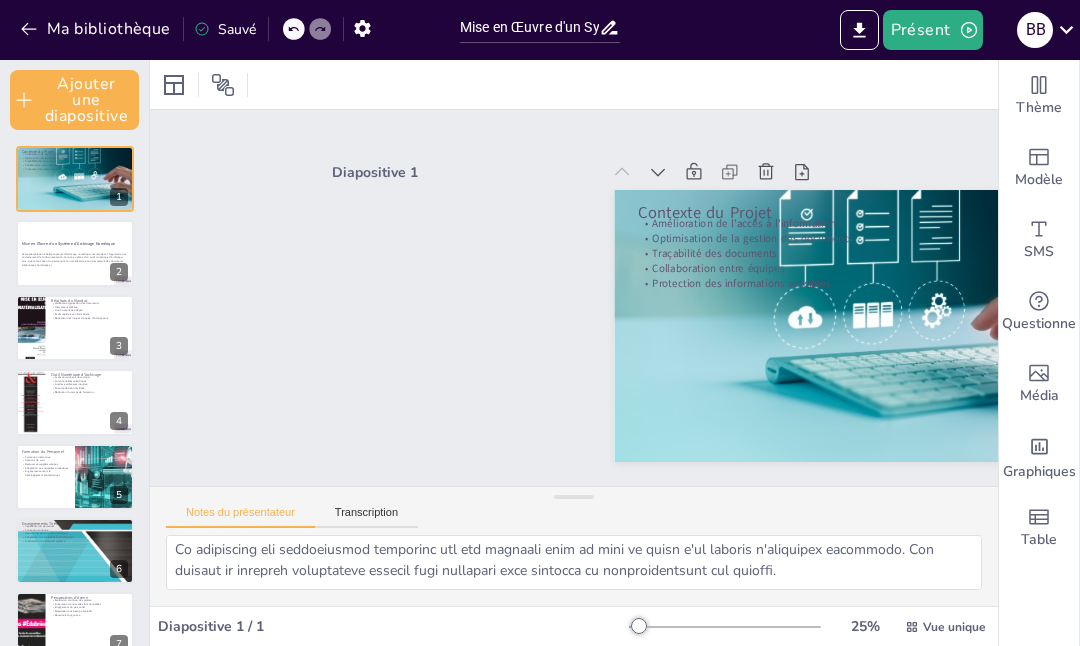 scroll, scrollTop: 173, scrollLeft: 0, axis: vertical 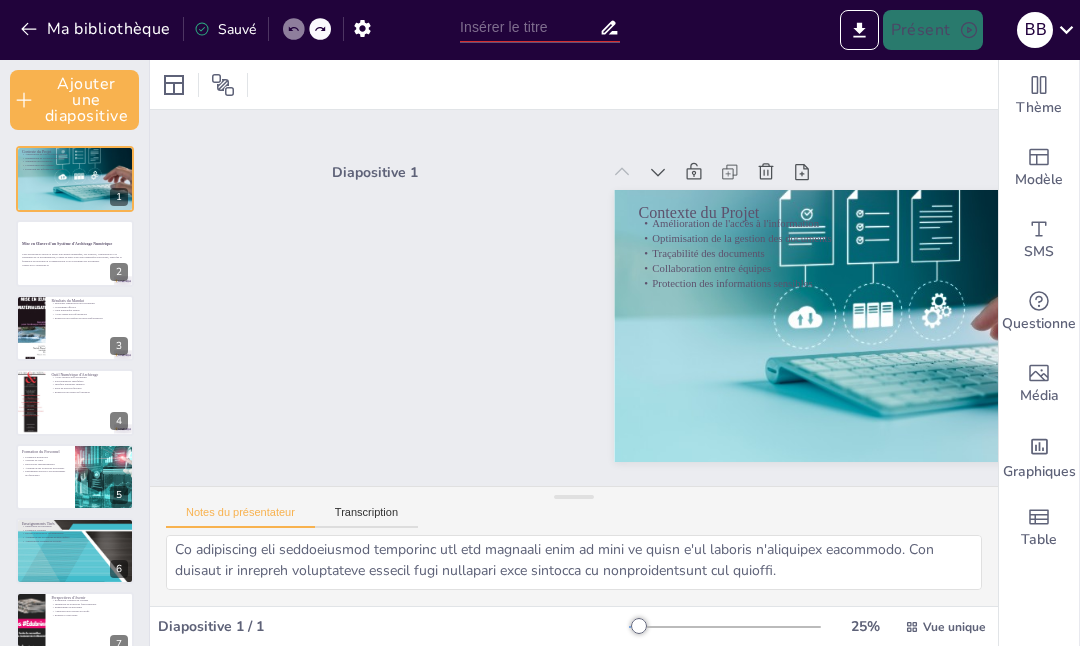 click at bounding box center [320, 29] 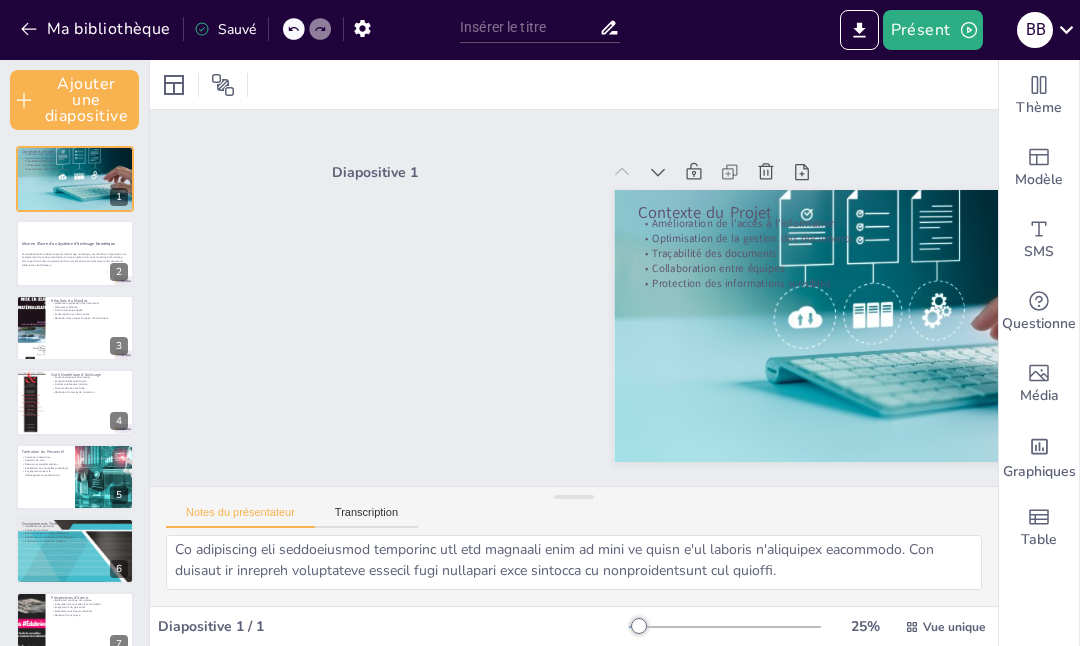 type on "Mise en Œuvre d'un Système d'Archivage Numérique : Bilan et Enseignements" 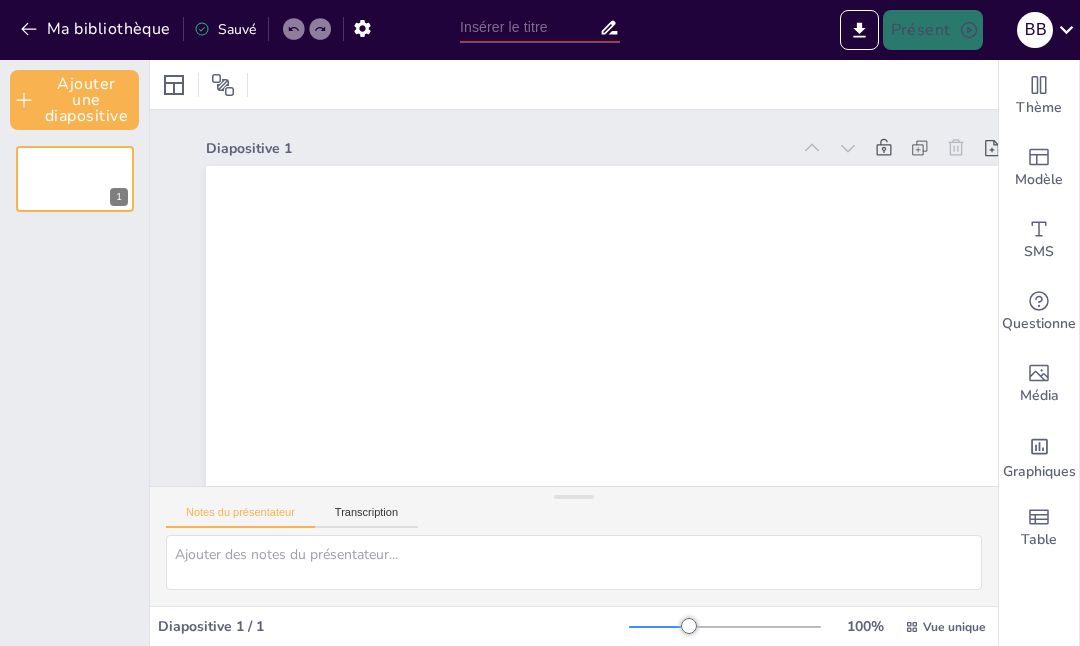 scroll, scrollTop: 31, scrollLeft: 0, axis: vertical 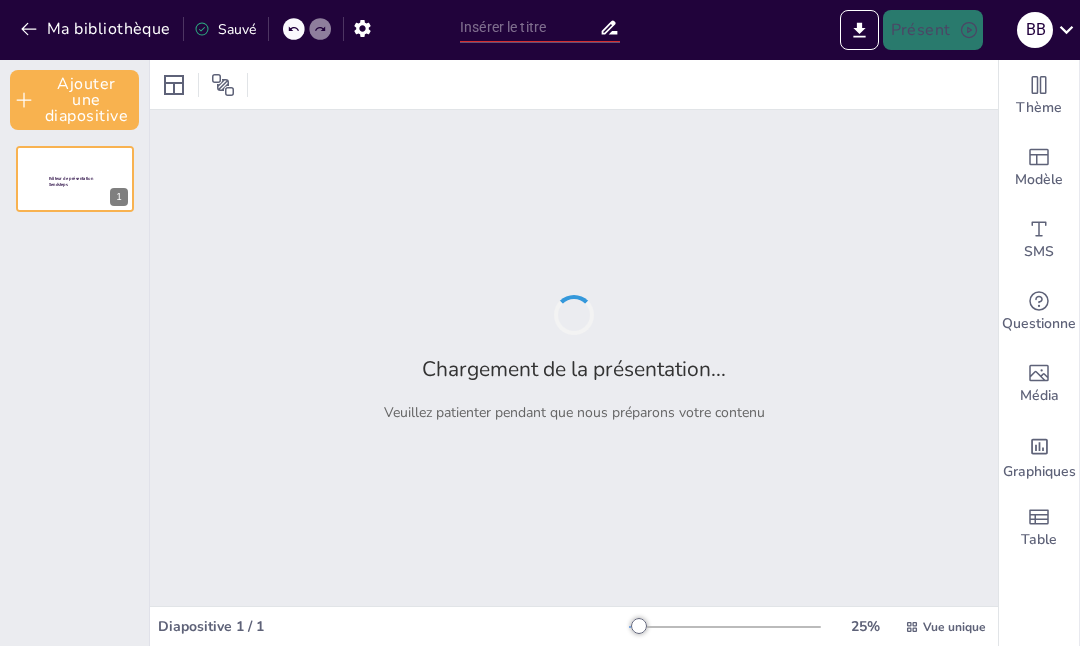 type on "Mise en Œuvre d'un Système d'Archivage Numérique : Bilan et Enseignements" 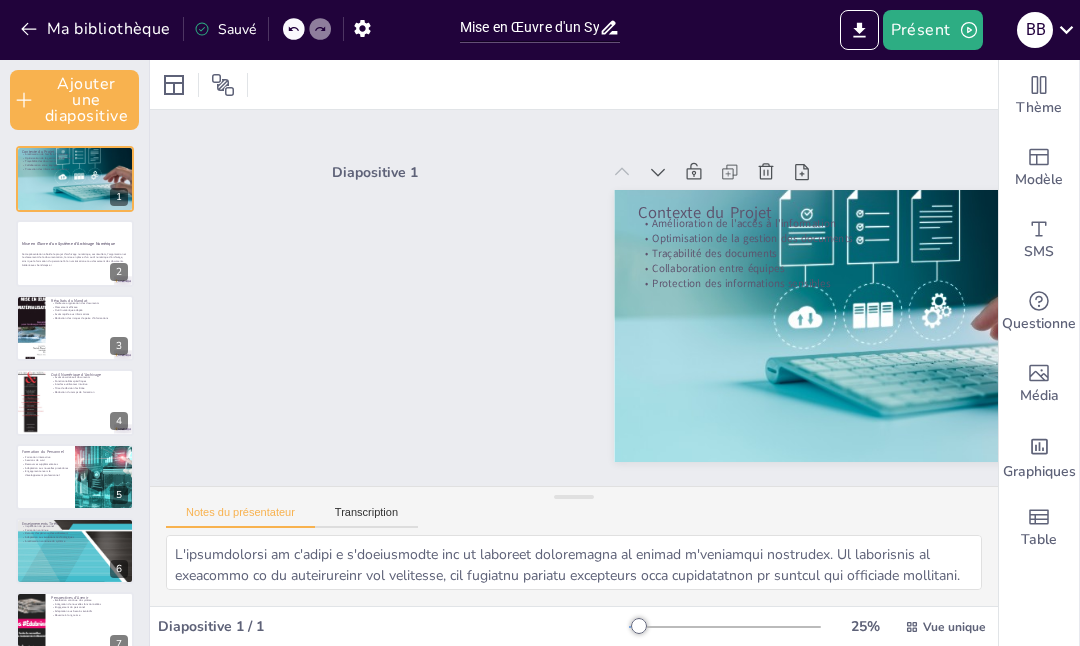 click 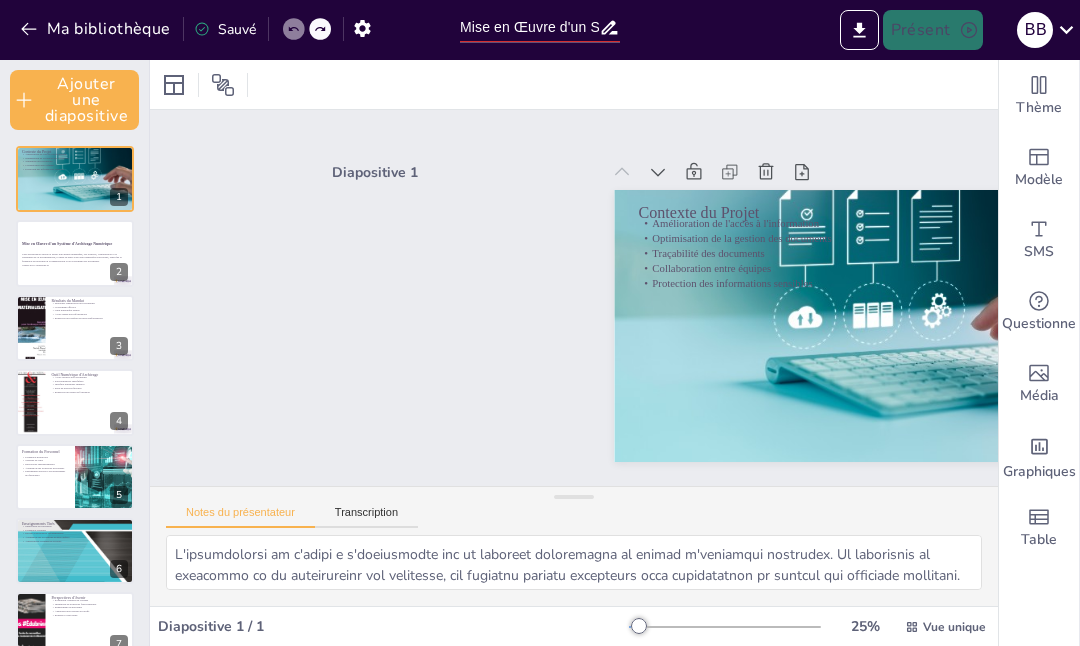 type 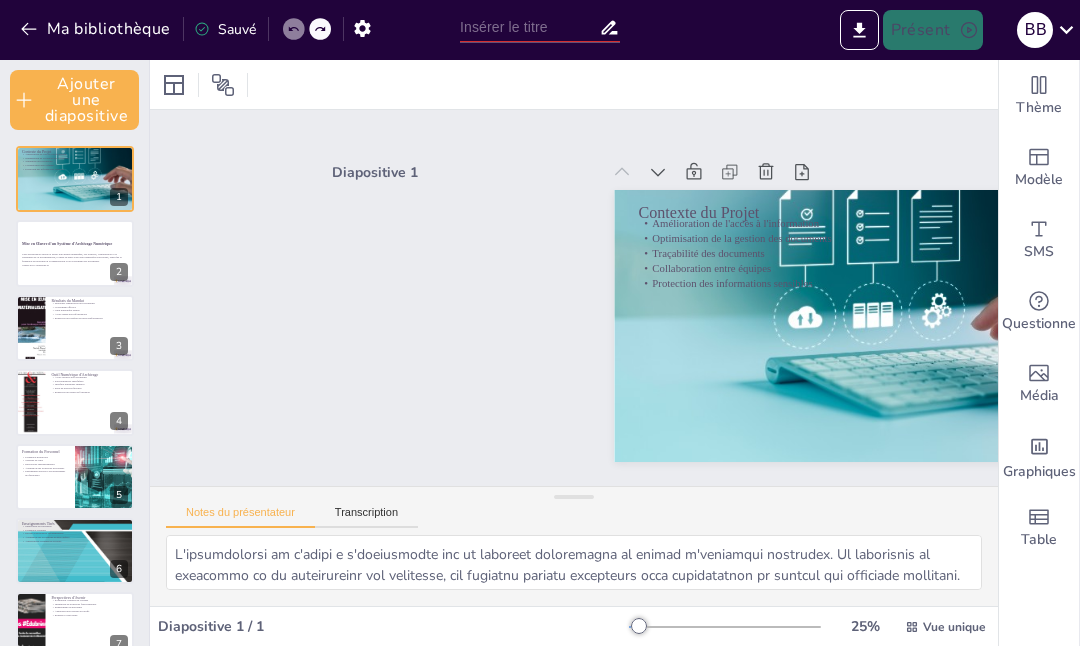 click 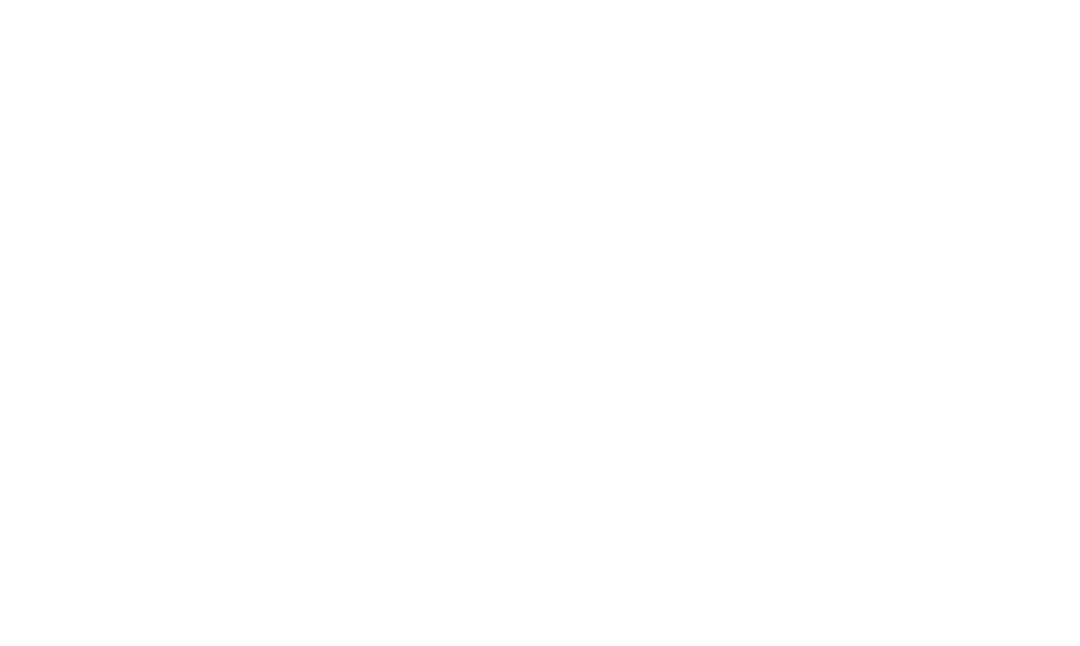 scroll, scrollTop: 0, scrollLeft: 0, axis: both 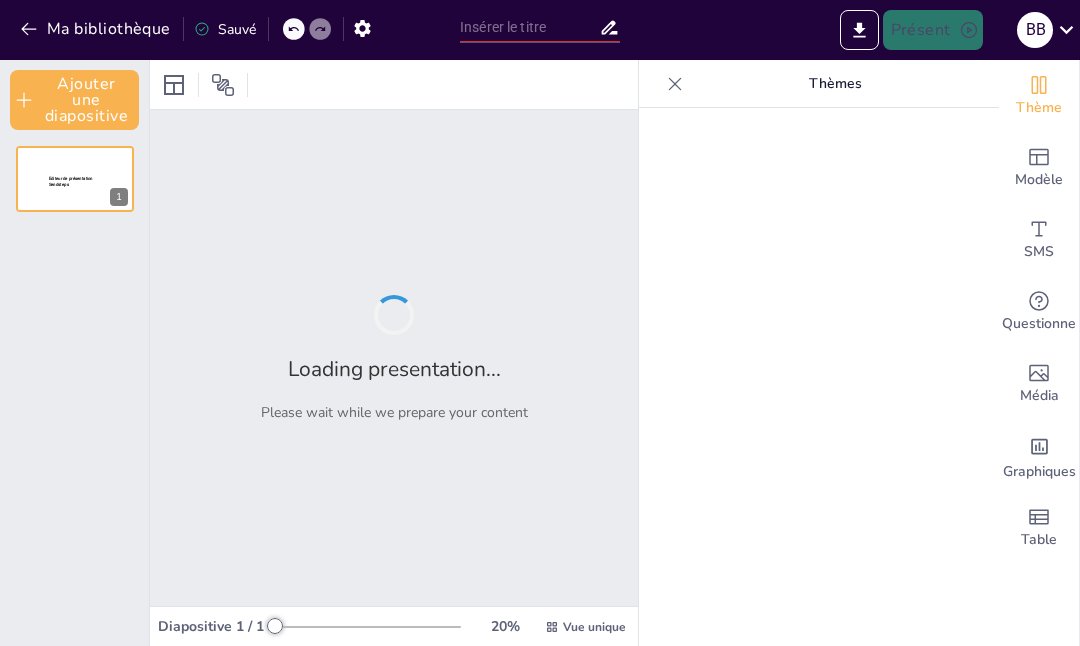 type on "Mise en Œuvre d'un Système d'Archivage Numérique : Bilan et Enseignements" 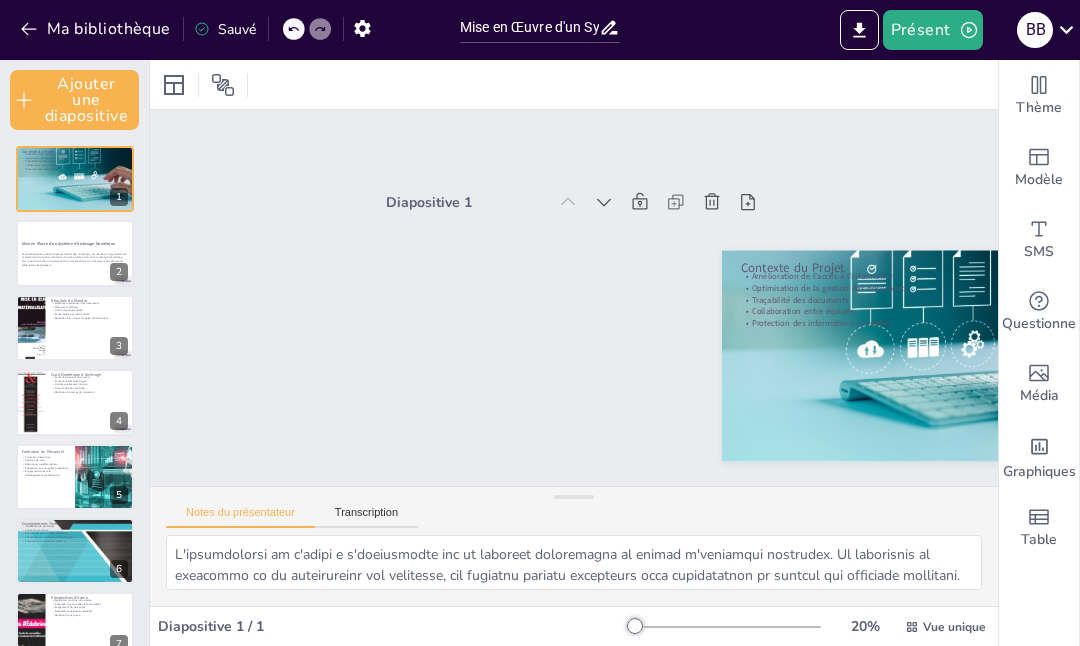 scroll, scrollTop: 0, scrollLeft: 0, axis: both 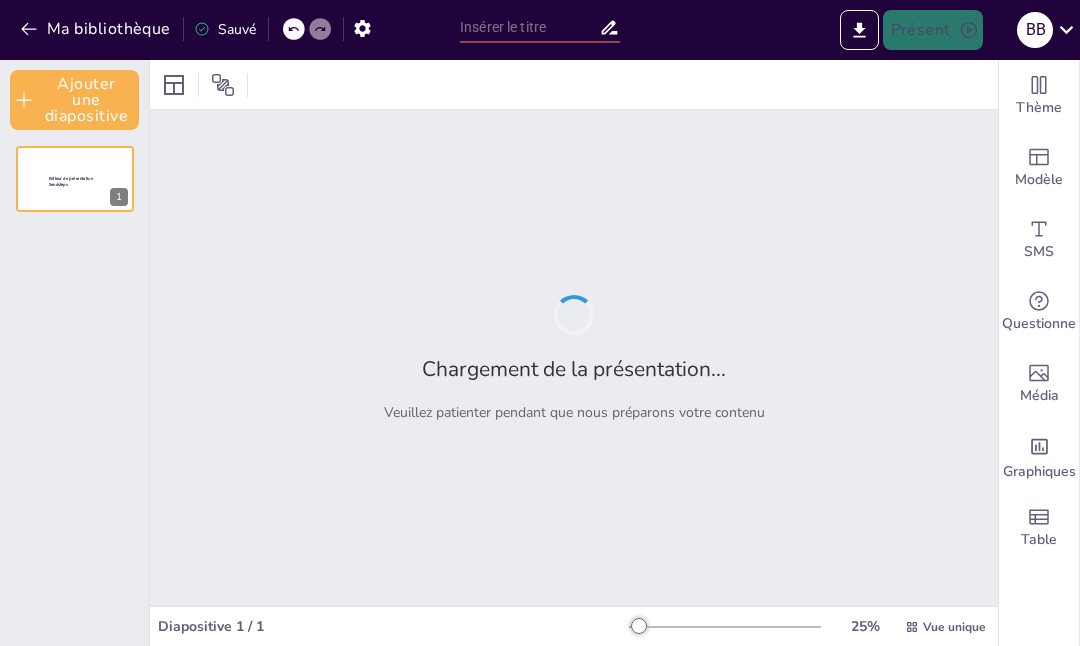 type on "Mise en Œuvre d'un Système d'Archivage Numérique : Bilan et Enseignements" 